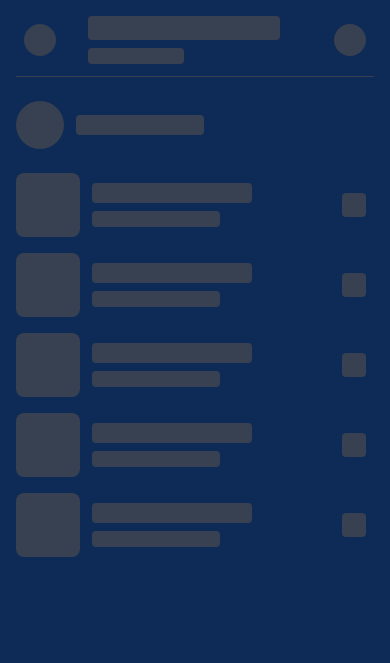 scroll, scrollTop: 117, scrollLeft: 0, axis: vertical 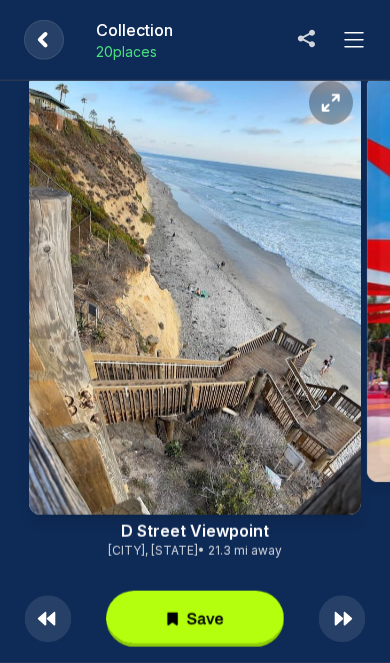 click 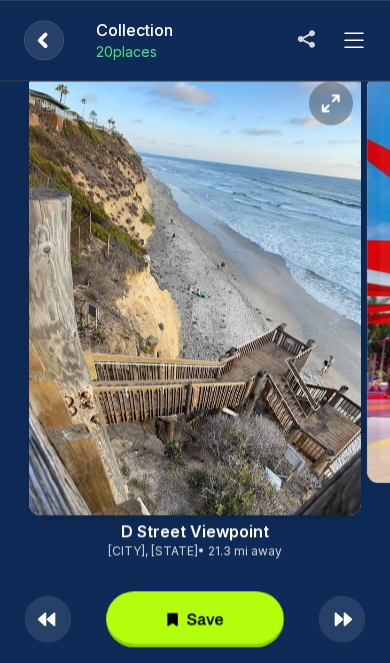 scroll, scrollTop: 100, scrollLeft: 0, axis: vertical 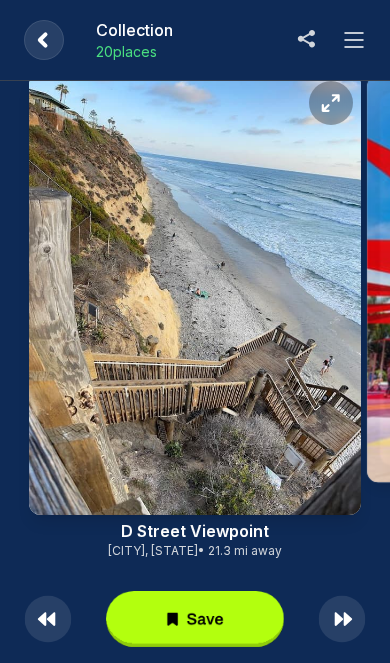 click 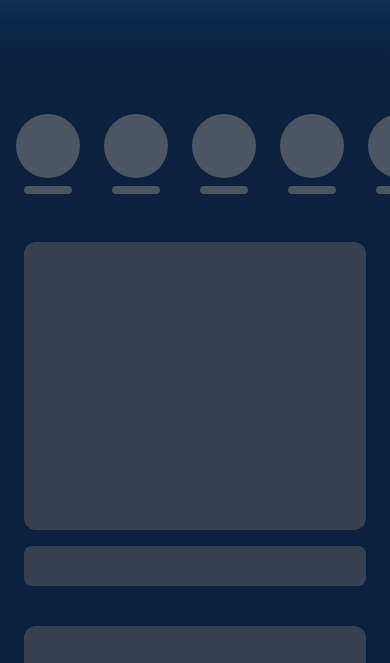 scroll, scrollTop: 0, scrollLeft: 0, axis: both 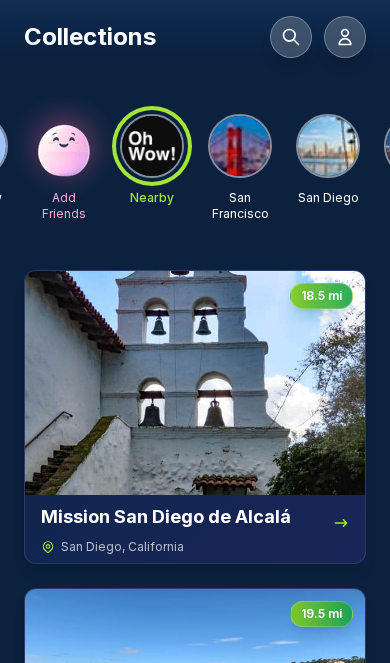 click 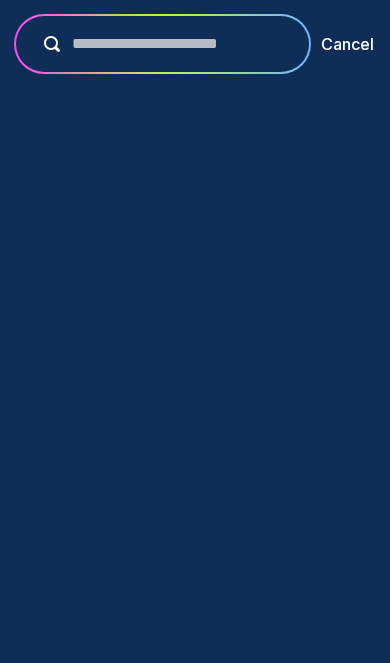 scroll, scrollTop: 0, scrollLeft: 76, axis: horizontal 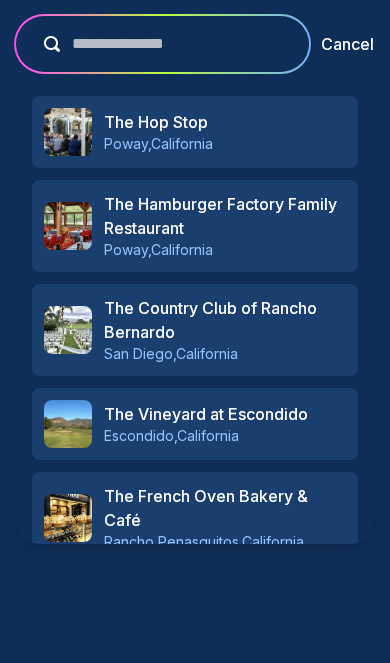 click on "**********" at bounding box center [176, 44] 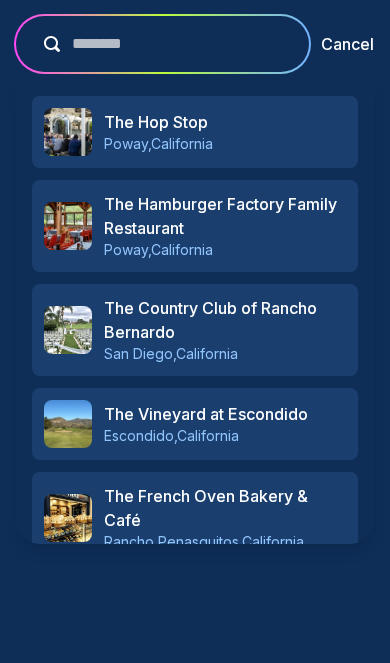 type on "********" 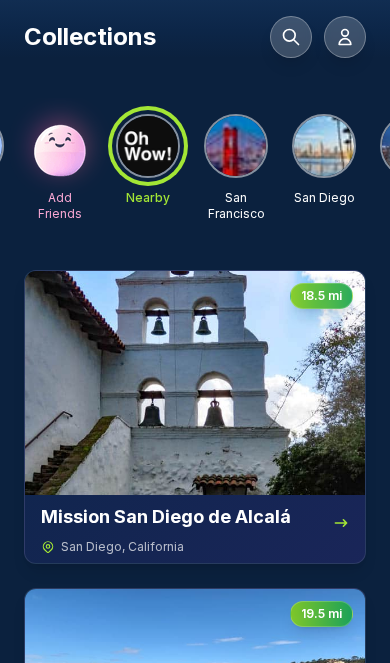 click 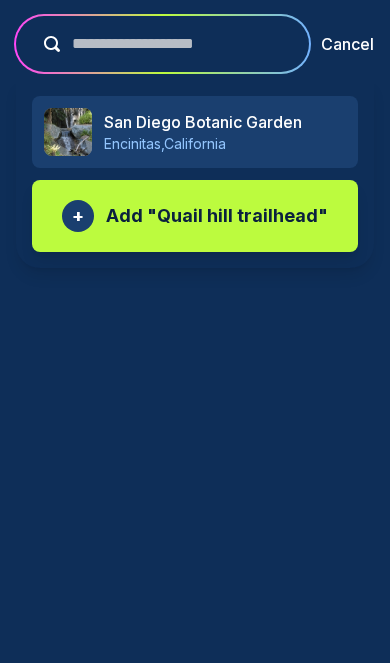 type on "**********" 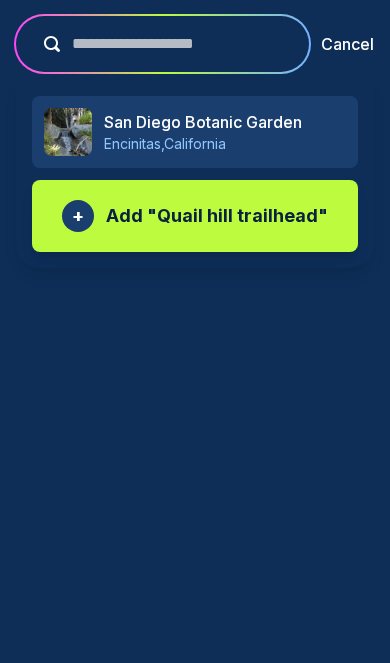 click on "Cancel" at bounding box center (347, 44) 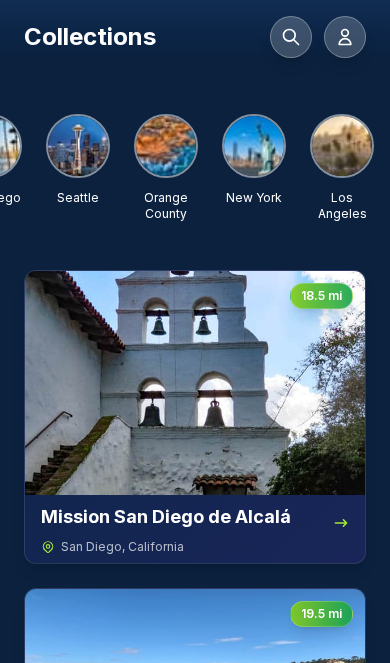 click on "18.5 mi Mission San Diego de Alcalá [CITY] , [STATE] 19.5 mi Torrey Pines State Natural Reserve [CITY] , [STATE] 20.2 mi Torrey Pines Gliderport [CITY] , [STATE] 20.9 mi Birch Aquarium at Scripps [CITY] , [STATE] 21.3 mi La Jolla Shores [CITY] , [STATE] 21.5 mi Mount Soledad National Veterans Memorial [CITY] , [STATE] 22.6 mi La Jolla Cove [CITY] , [STATE] 22.6 mi Balboa Park [CITY] , [STATE] 22.7 mi Pacific Beach [CITY] , [STATE] 22.7 mi San Diego Zoo [CITY] , [STATE] 22.9 mi San Diego Museum of Art [CITY] , [STATE] 23.1 mi Spruce Street Suspension Bridge [CITY] , [STATE] 23.3 mi Old Town [CITY] State Historic Park [CITY] , [STATE] 23.7 mi Carlsbad Flower Fields Carlsbad , [STATE] 24.0 mi Little Italy [CITY] , [STATE] 24.4 mi Gaslamp Quarter [CITY] , [STATE] 24.6 mi Petco Park [CITY] , [STATE] 24.7 mi Mission Beach Boardwalk [CITY] , [STATE] 24.8 mi Belmont Park [CITY] , [STATE] 24.8 mi 24.9 mi" at bounding box center (195, 16186) 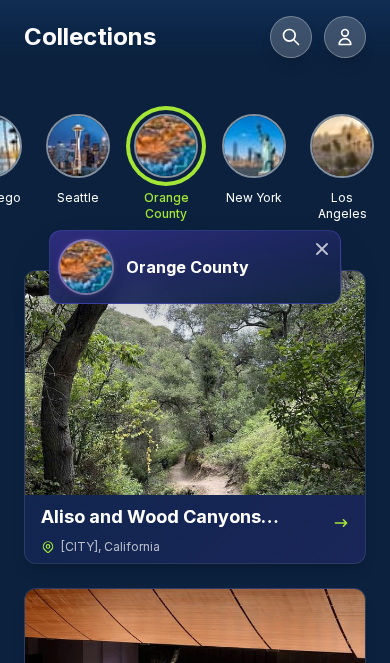 click on "Orange County" at bounding box center [187, 267] 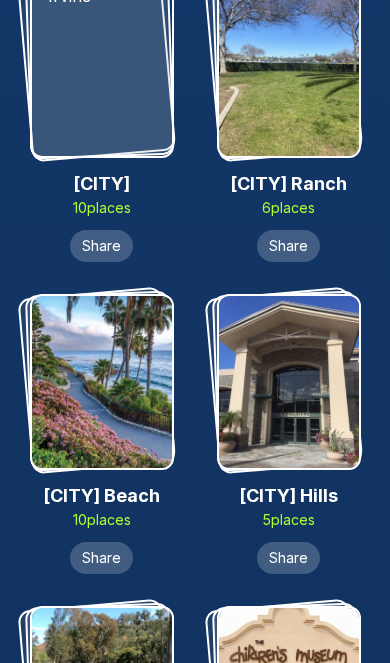 scroll, scrollTop: 2260, scrollLeft: 0, axis: vertical 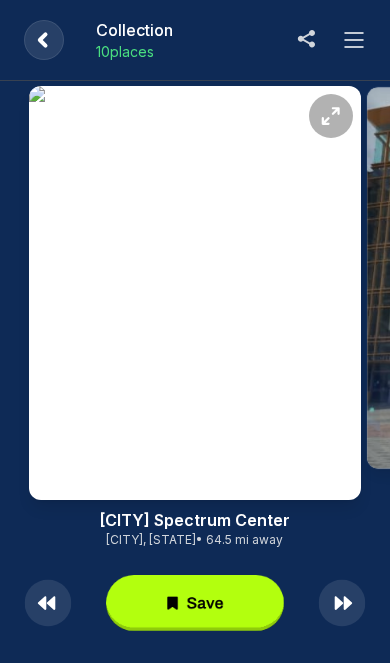 click 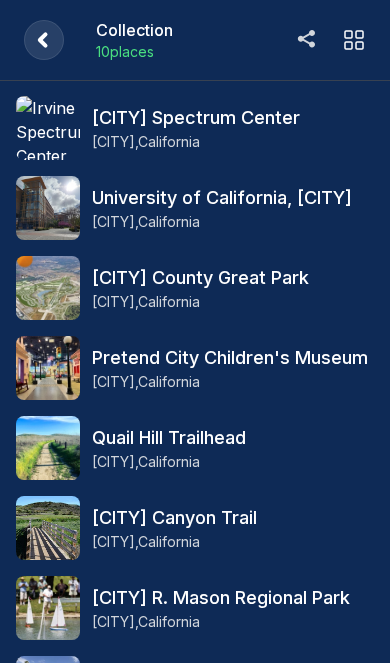 click on "Quail Hill Trailhead" at bounding box center [233, 438] 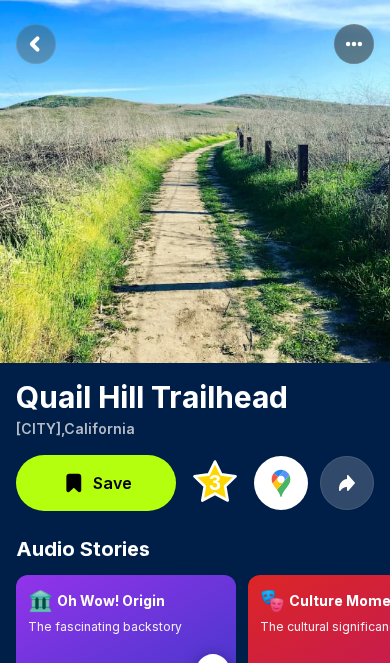 click 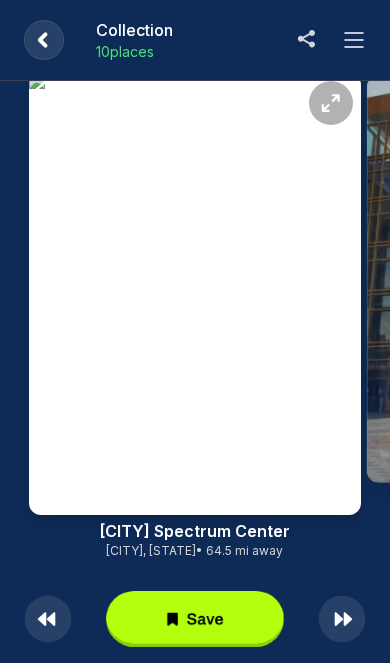 click 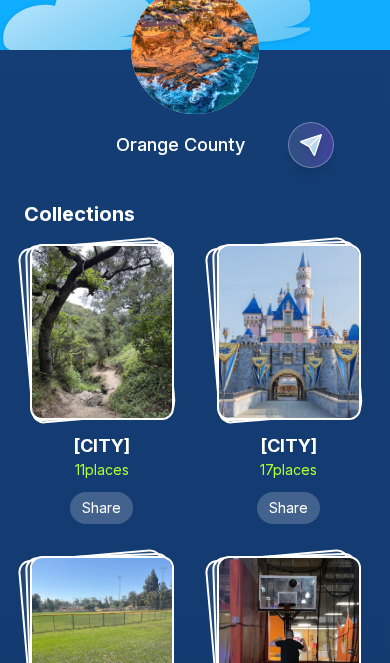 scroll, scrollTop: 0, scrollLeft: 0, axis: both 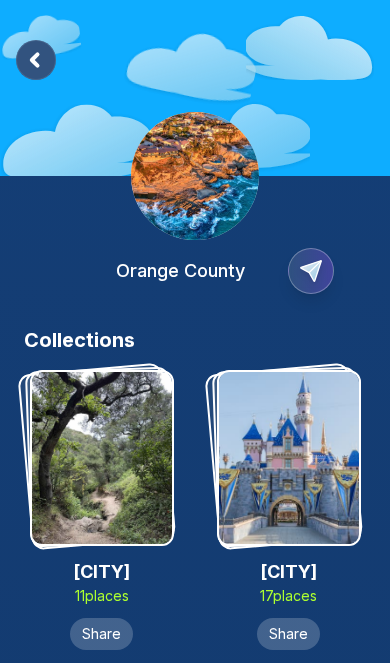 click 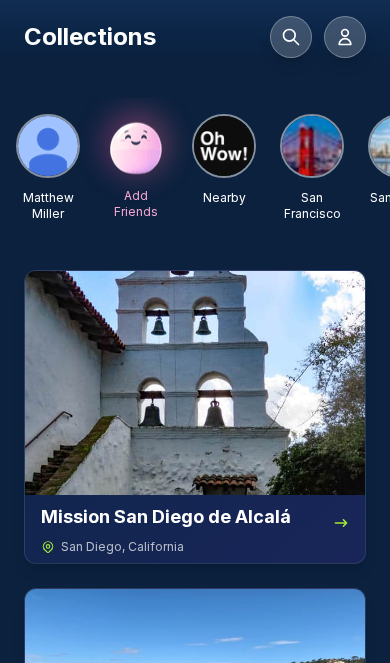 click at bounding box center [312, 146] 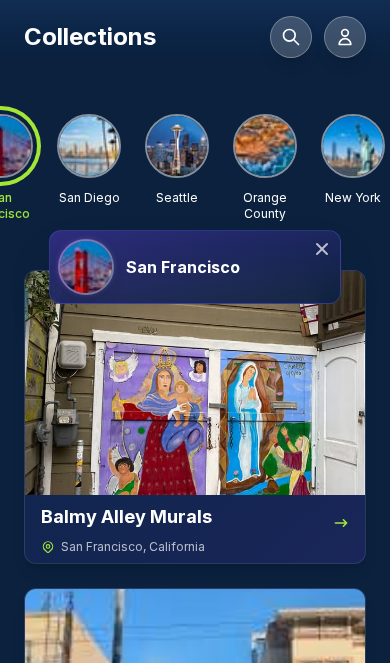 scroll, scrollTop: 0, scrollLeft: 321, axis: horizontal 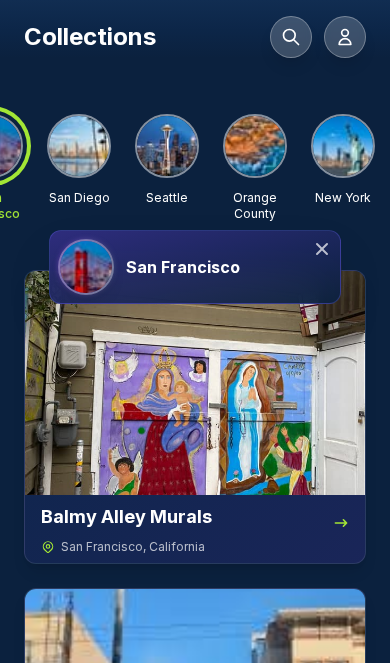 click at bounding box center [255, 146] 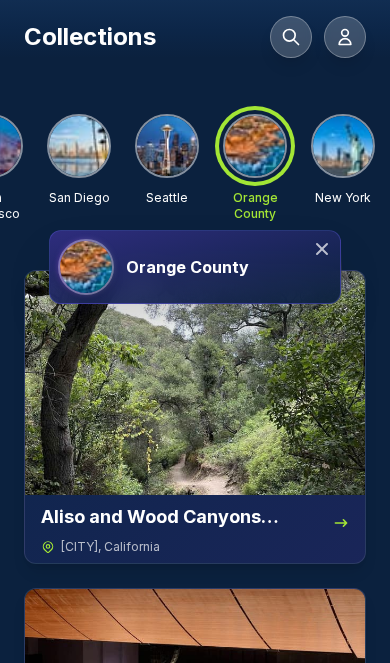 click on "Orange County" at bounding box center [187, 267] 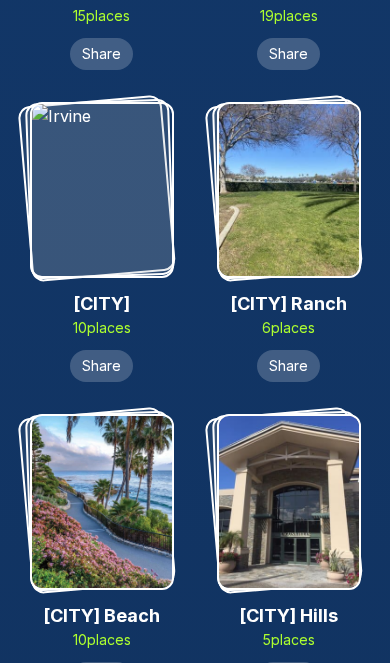 scroll, scrollTop: 2130, scrollLeft: 0, axis: vertical 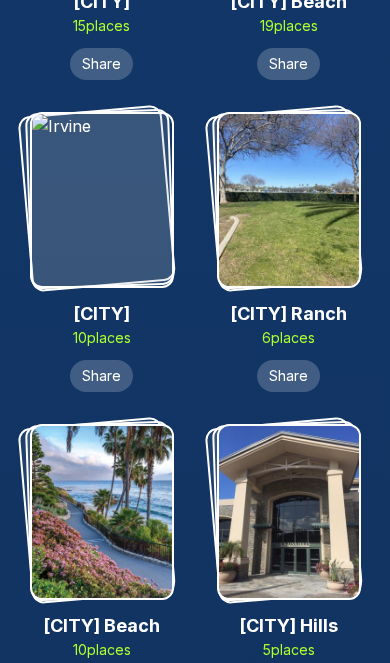 click at bounding box center (102, 200) 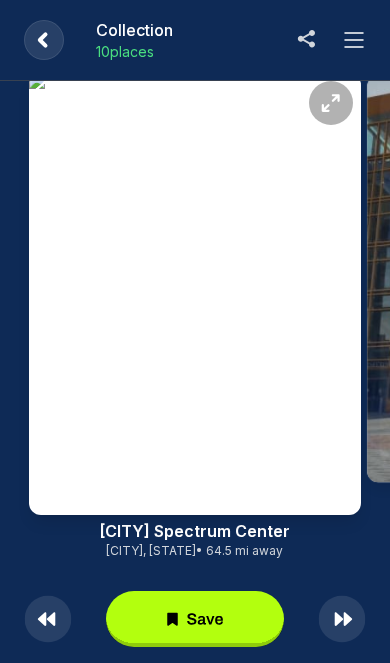 click 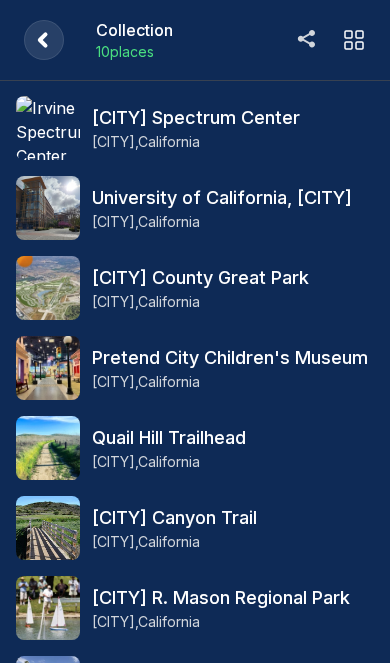 click on "Quail Hill Trailhead" at bounding box center (233, 438) 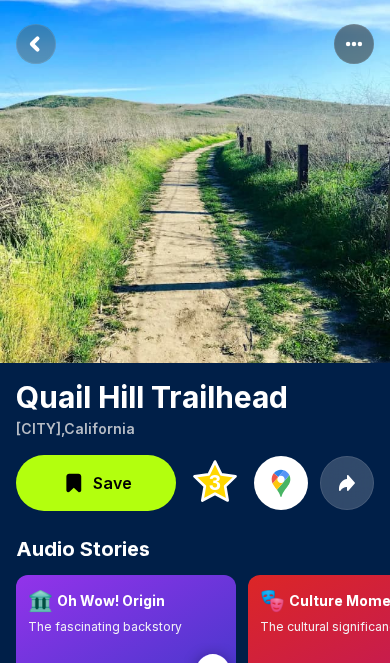 click 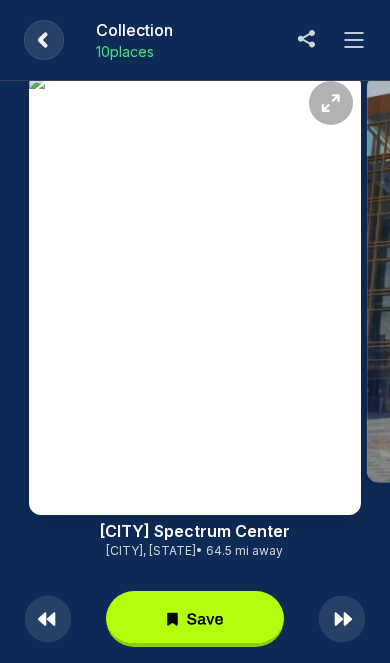 click 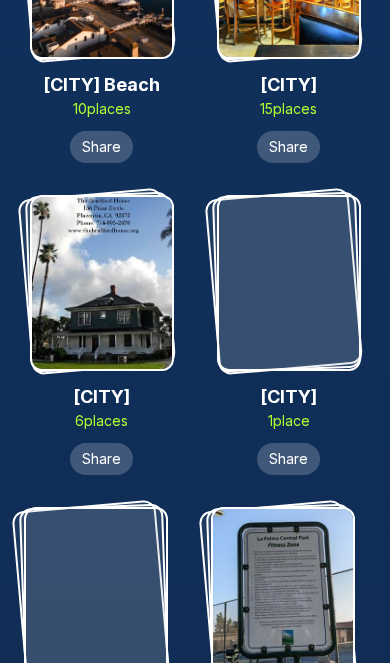 scroll, scrollTop: 3841, scrollLeft: 0, axis: vertical 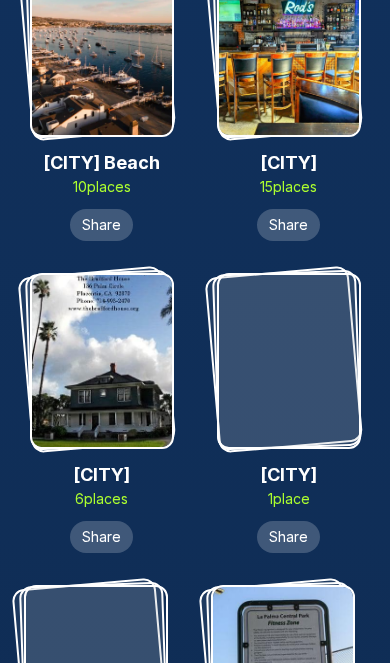 click at bounding box center [102, 49] 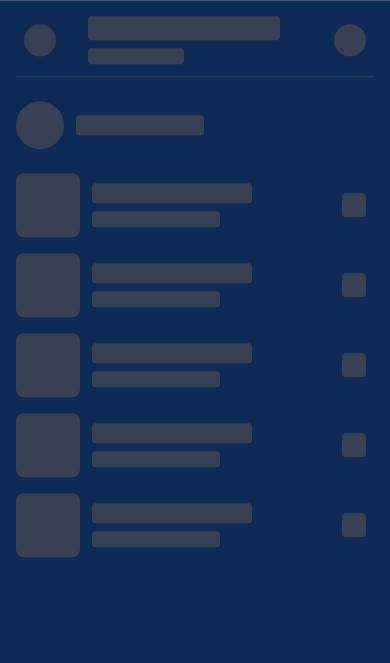 scroll, scrollTop: 0, scrollLeft: 0, axis: both 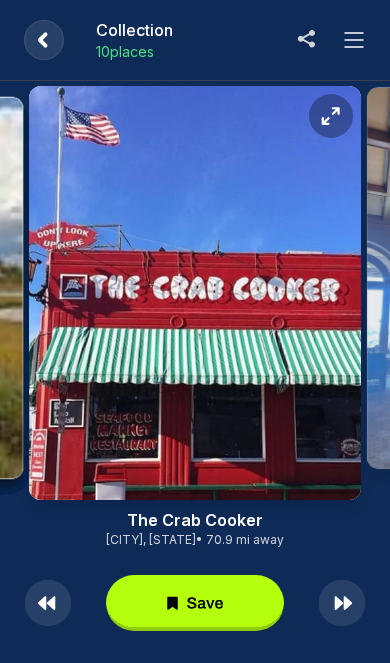 click at bounding box center [195, 293] 